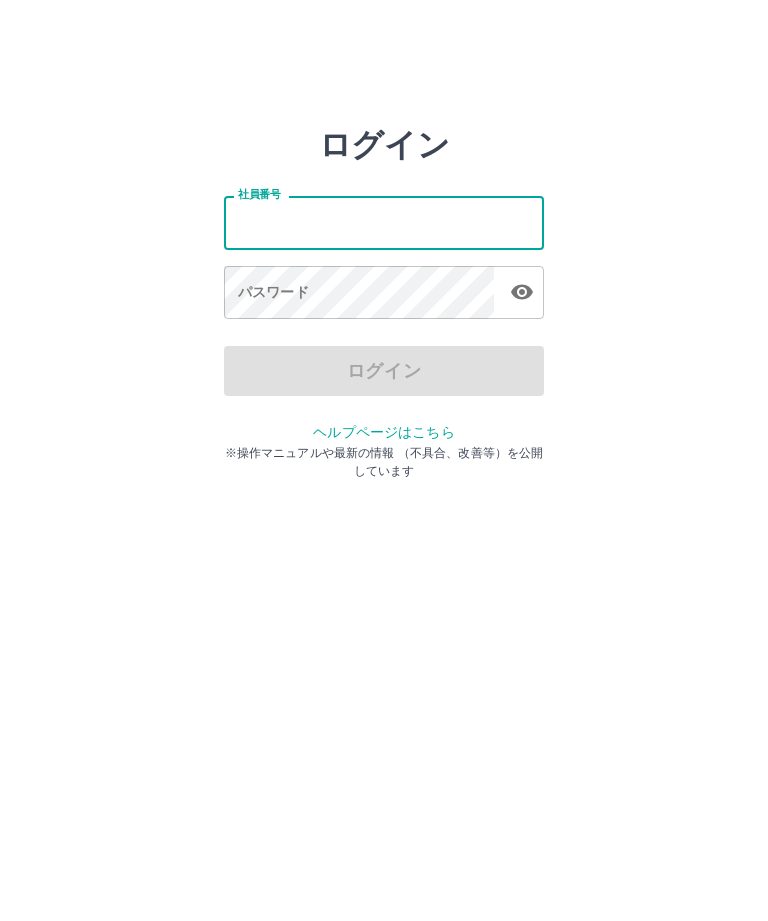 scroll, scrollTop: 0, scrollLeft: 0, axis: both 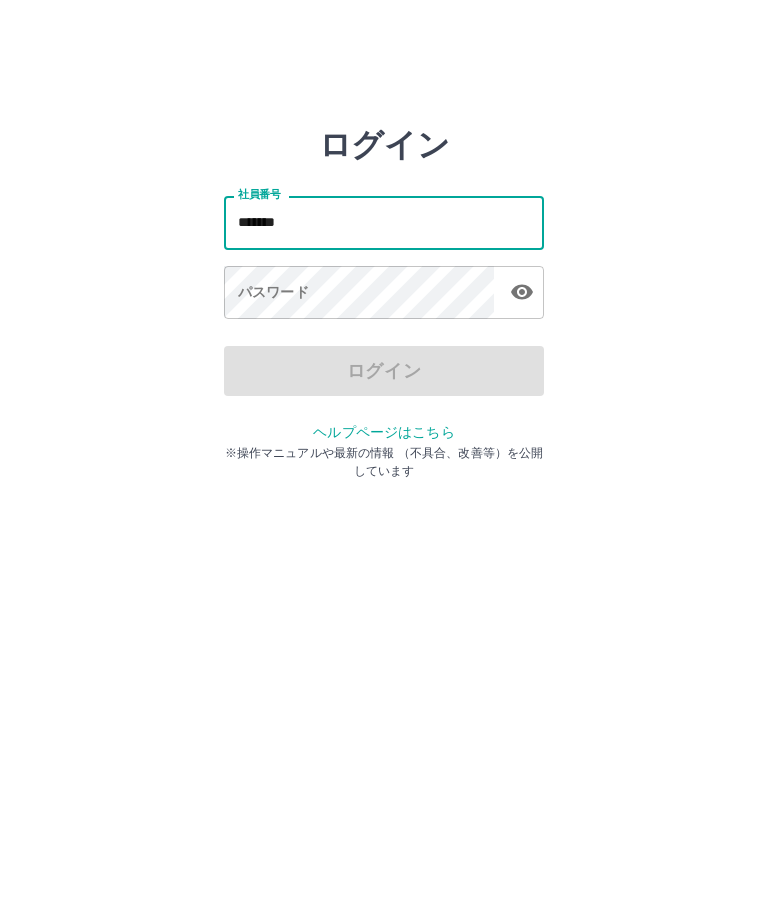 type on "*******" 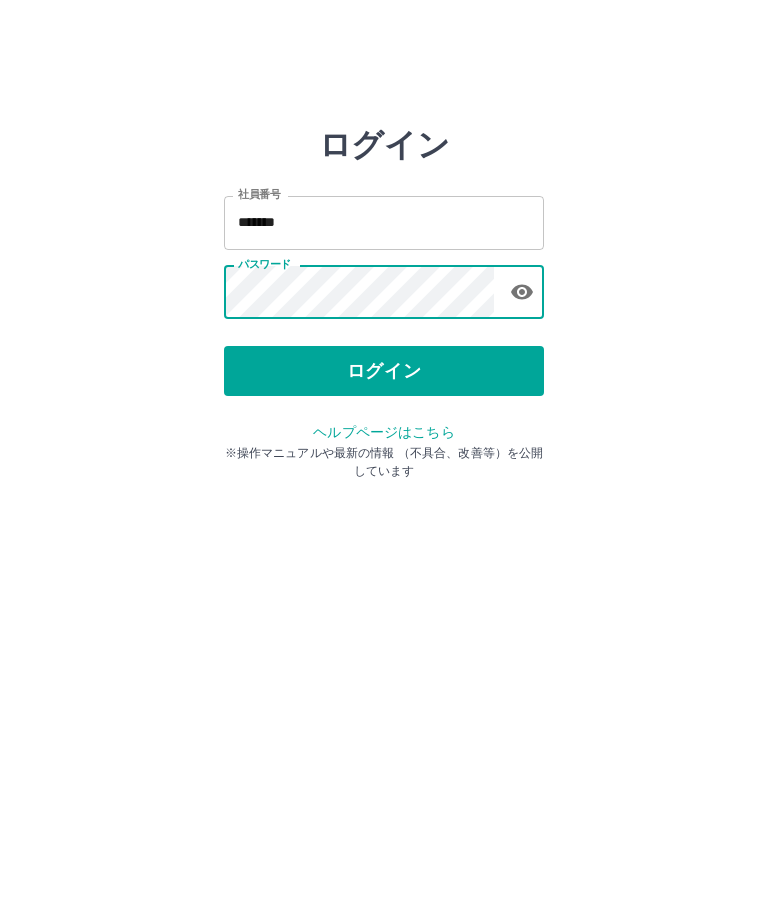 click on "ログイン" at bounding box center (384, 371) 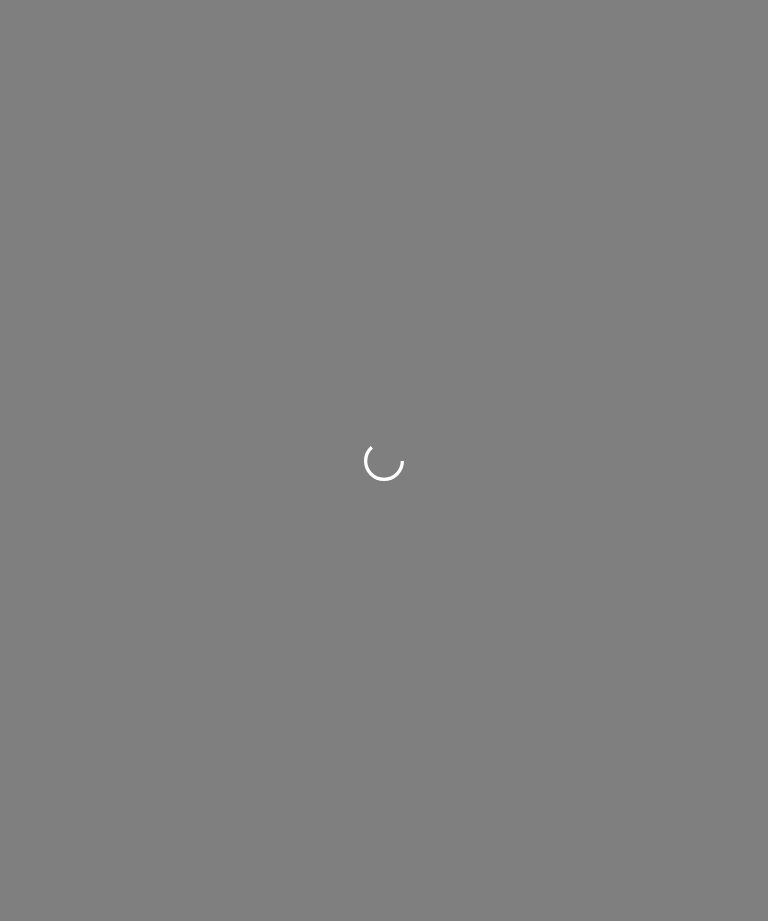 scroll, scrollTop: 0, scrollLeft: 0, axis: both 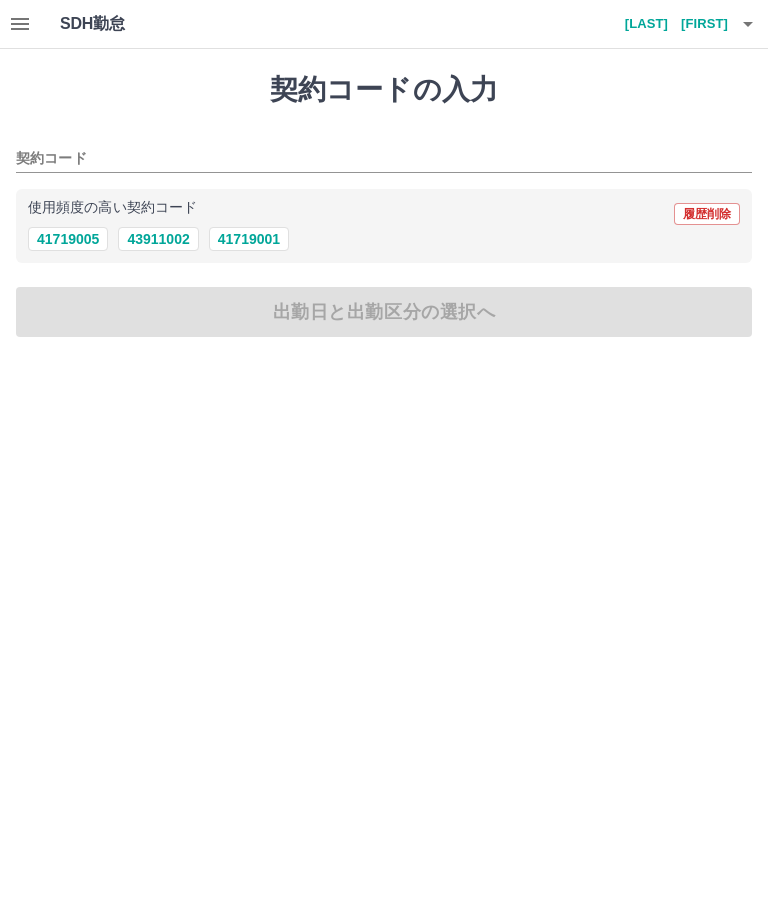 click on "41719001" at bounding box center [249, 239] 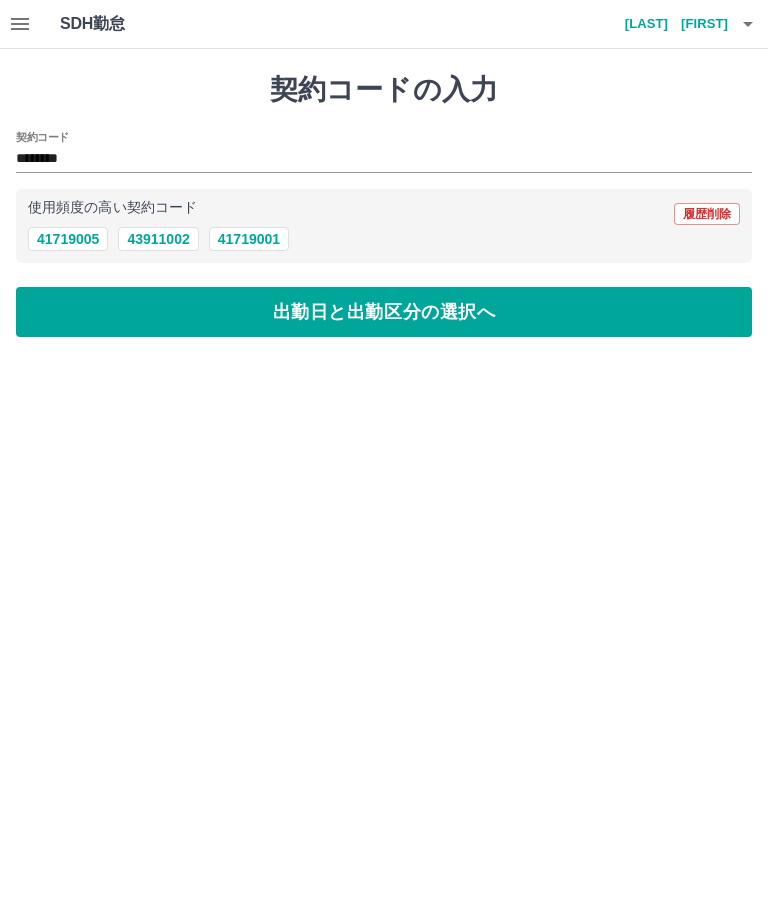 click on "出勤日と出勤区分の選択へ" at bounding box center (384, 312) 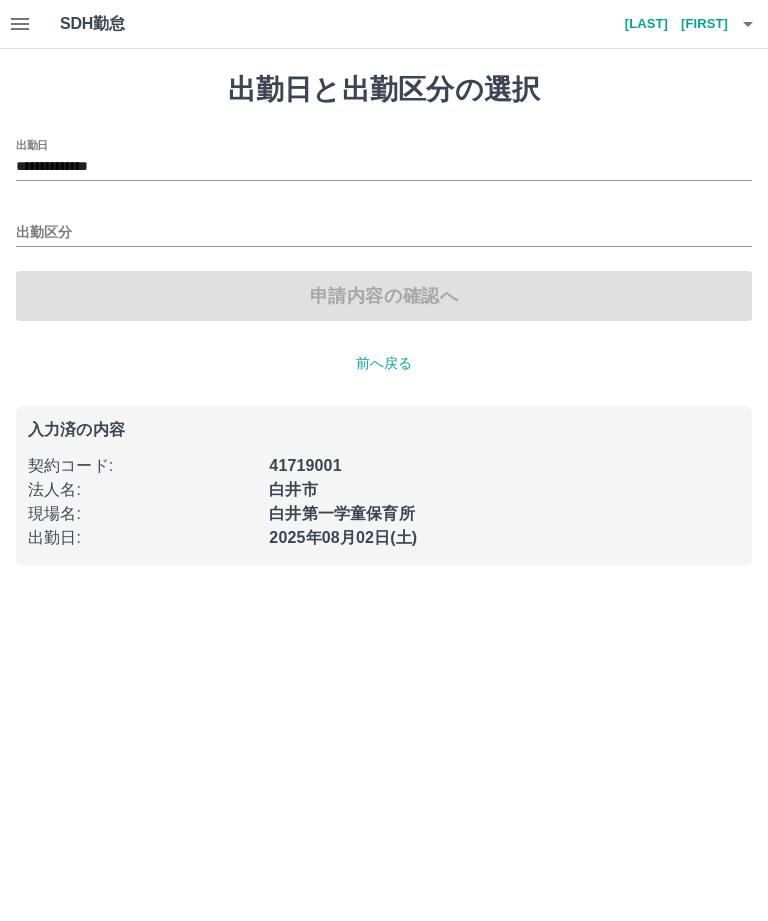 click on "出勤区分" at bounding box center [384, 233] 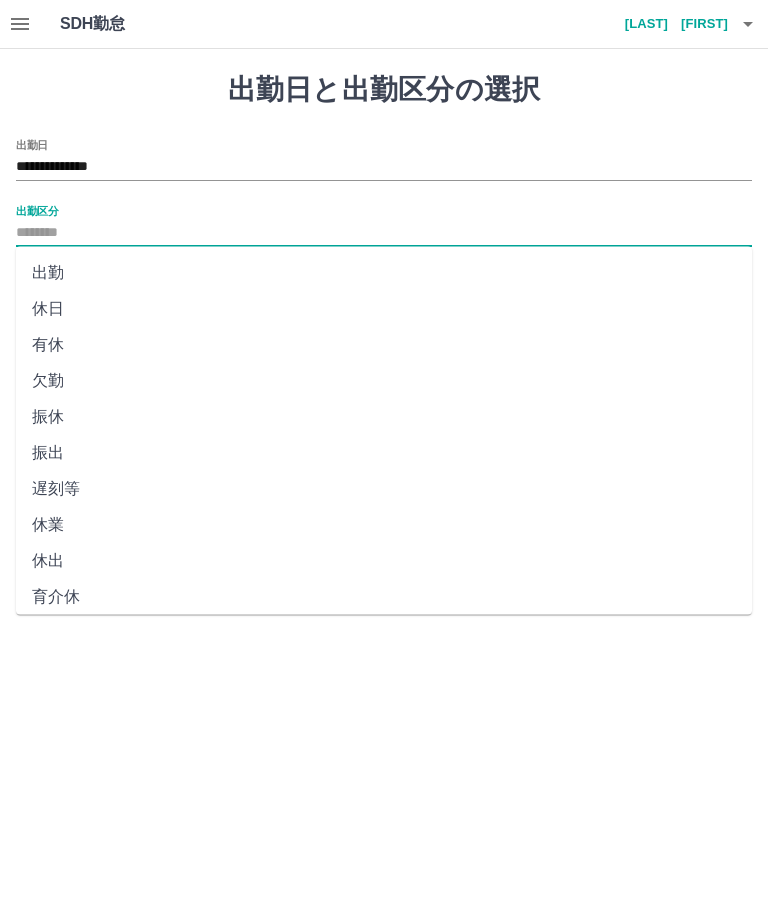 click on "出勤" at bounding box center [384, 273] 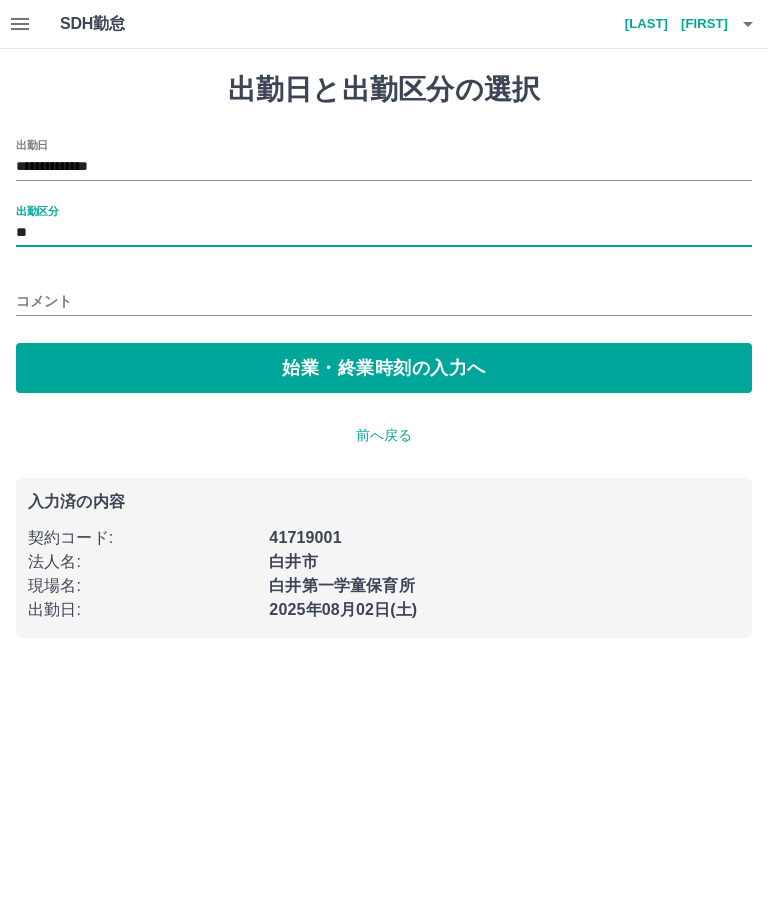type on "**" 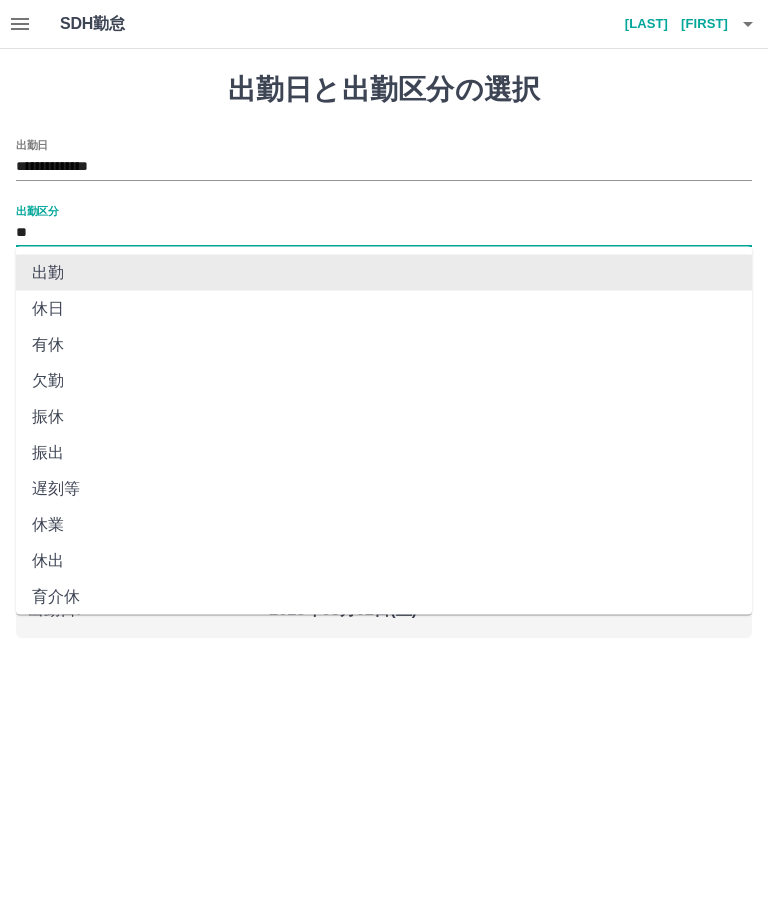 click on "出勤" at bounding box center (384, 273) 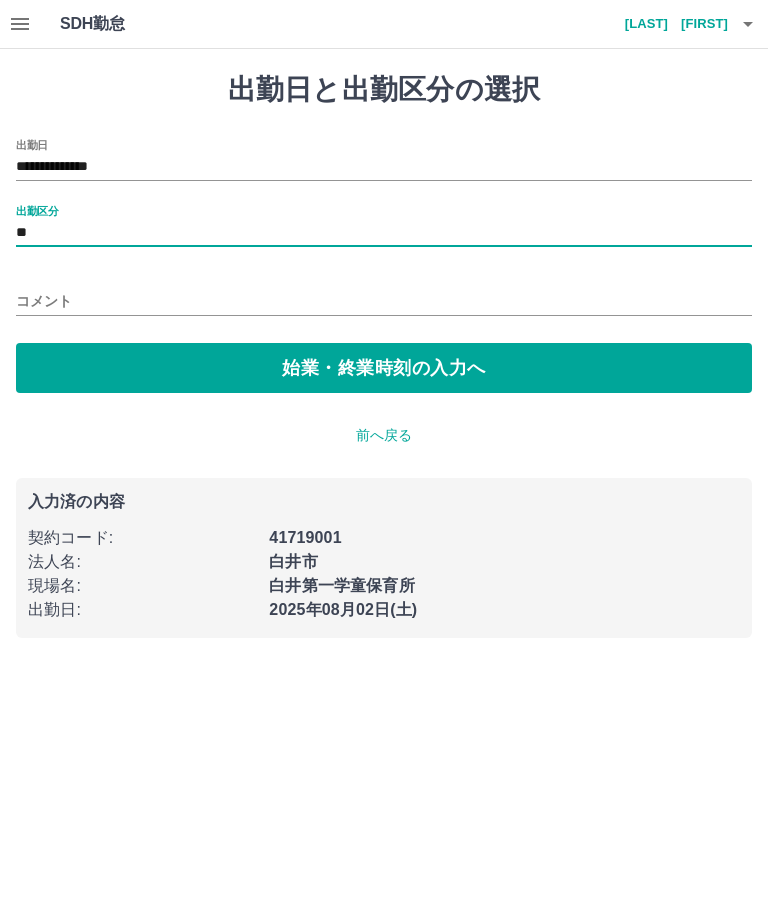 click on "始業・終業時刻の入力へ" at bounding box center [384, 368] 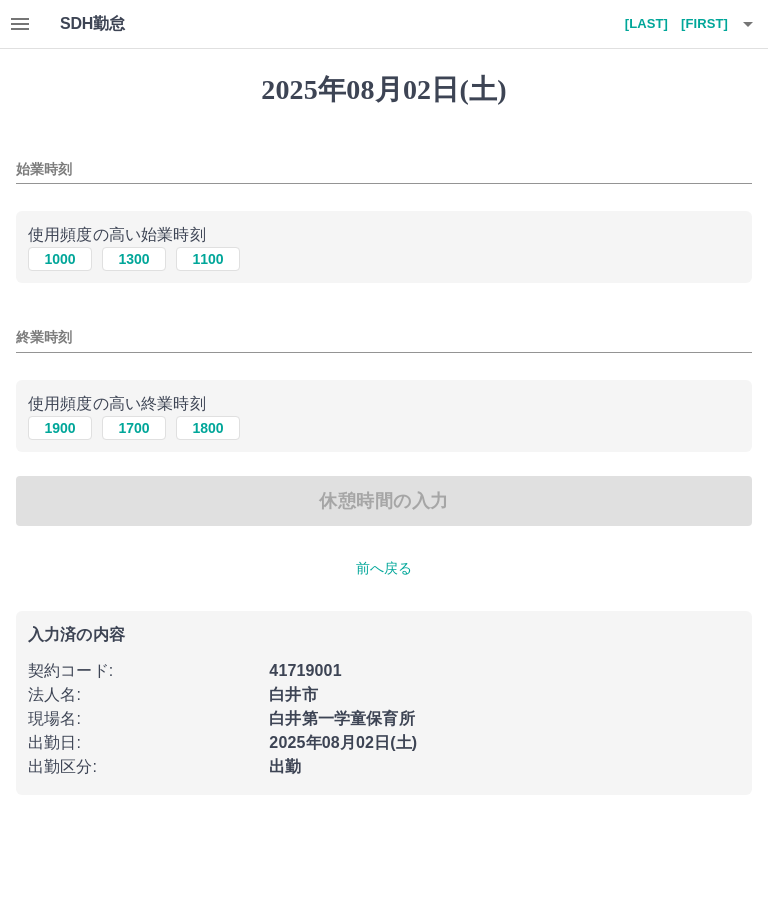 click on "1000 1300 1100" at bounding box center [384, 259] 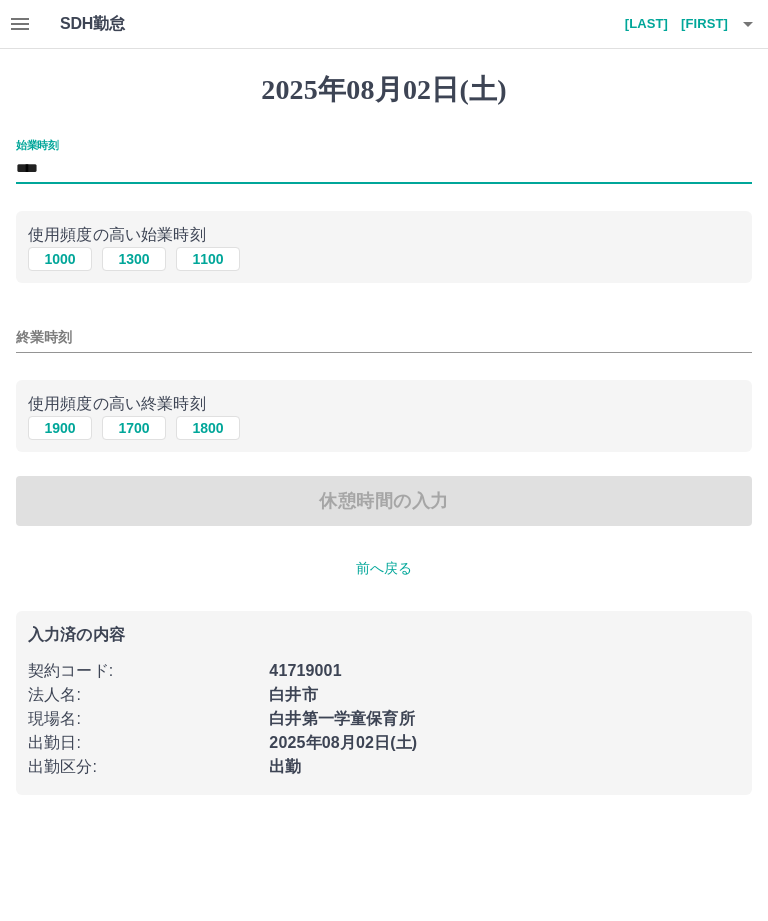 type on "****" 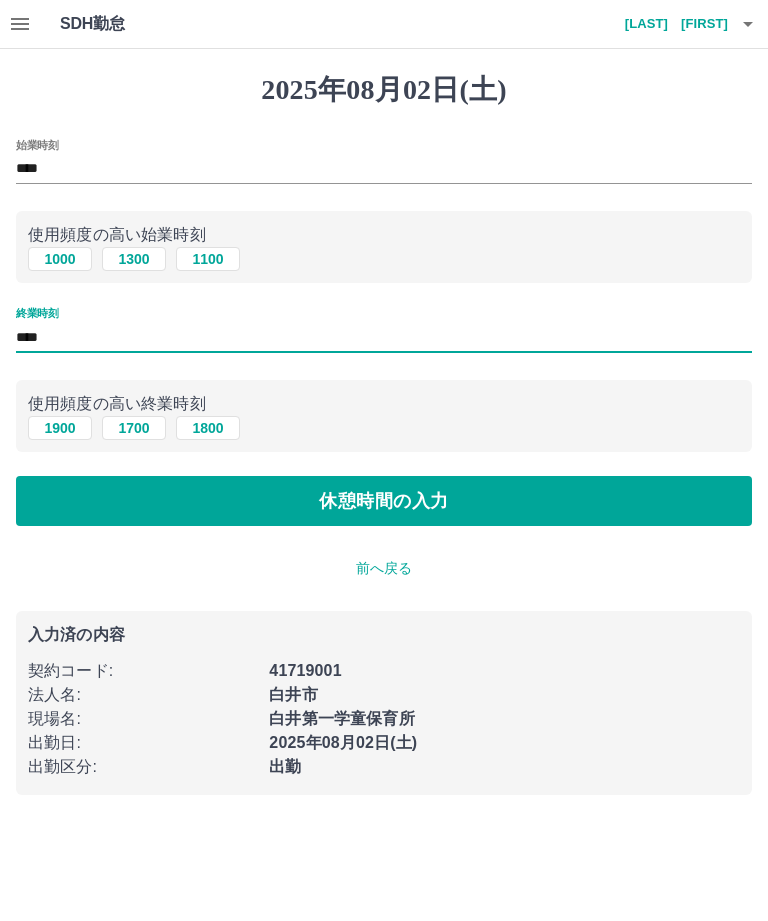 type on "****" 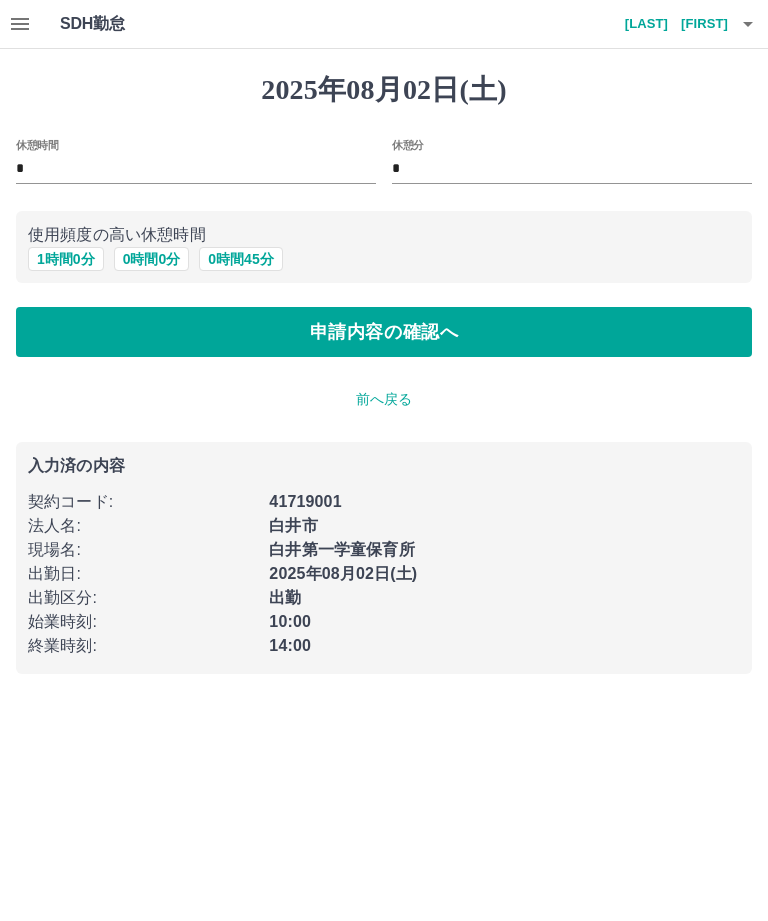 click on "申請内容の確認へ" at bounding box center (384, 332) 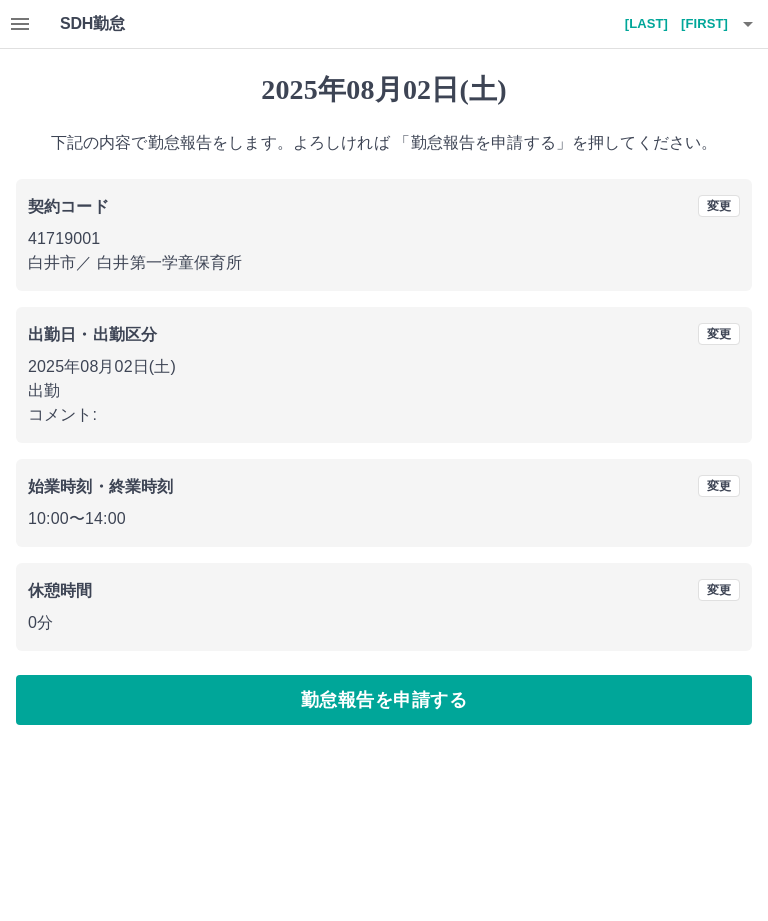 click on "勤怠報告を申請する" at bounding box center [384, 700] 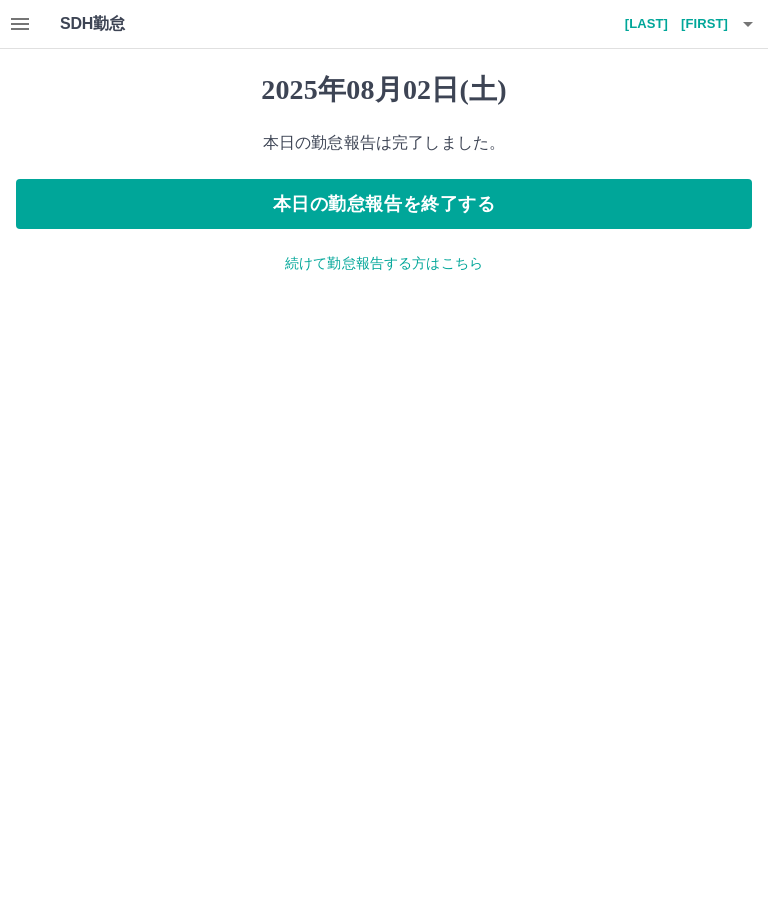 click on "続けて勤怠報告する方はこちら" at bounding box center (384, 263) 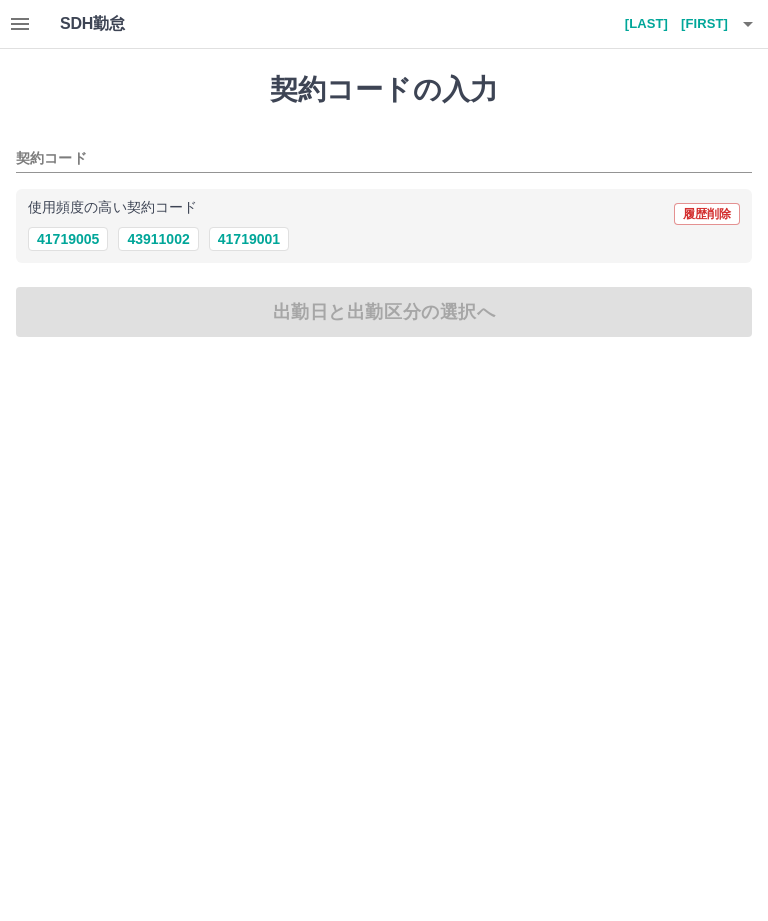 click on "41719001" at bounding box center [249, 239] 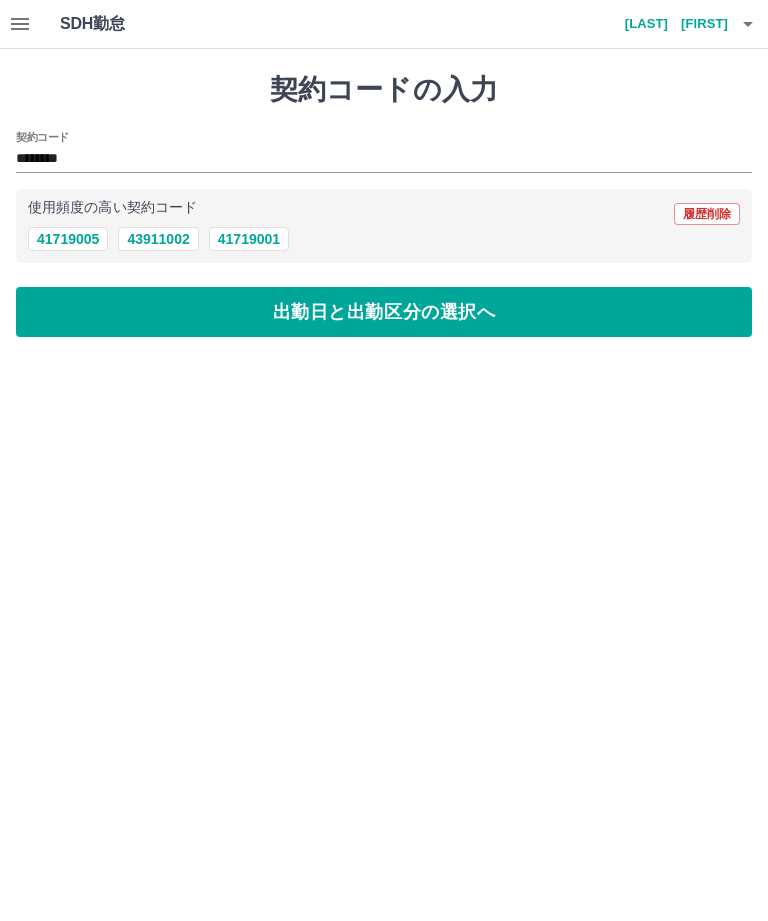 click on "出勤日と出勤区分の選択へ" at bounding box center [384, 312] 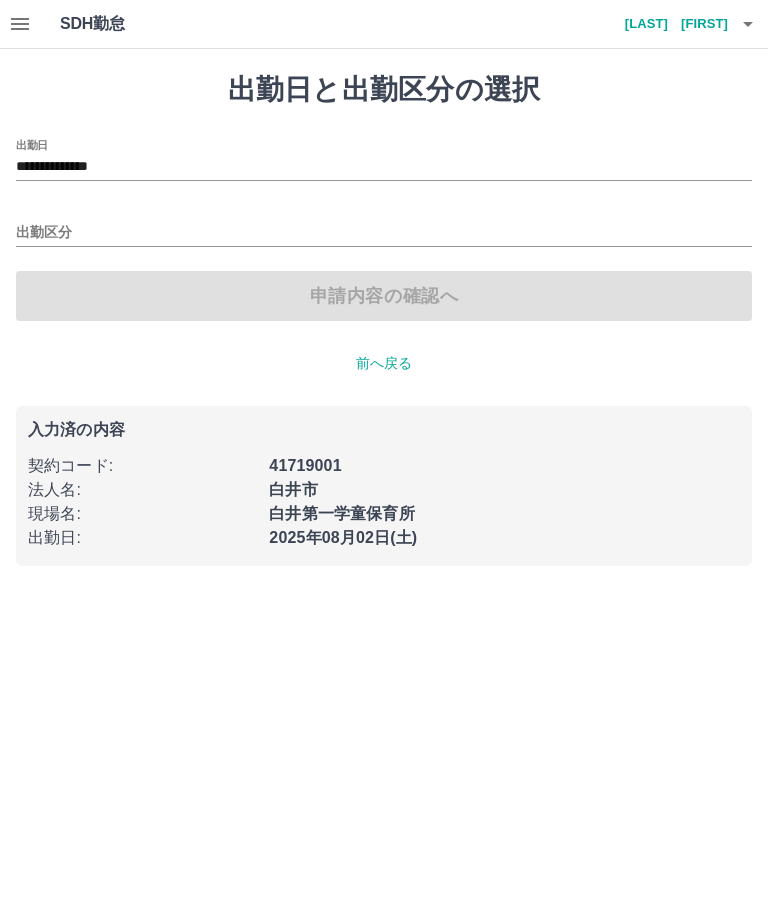 click on "**********" at bounding box center [384, 167] 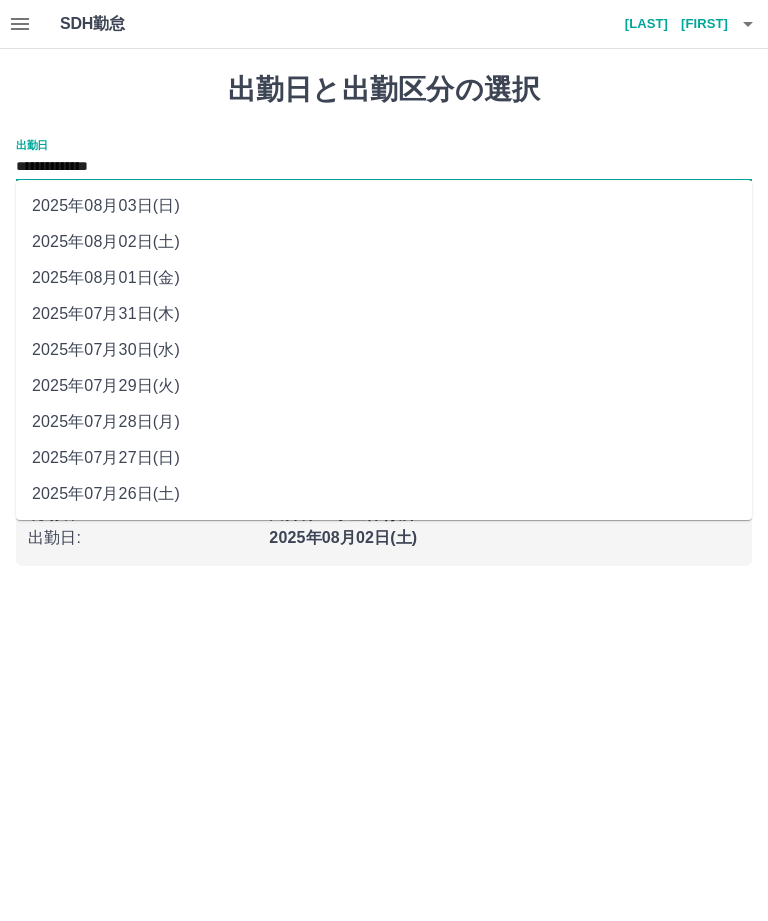 click on "2025年08月01日(金)" at bounding box center (384, 278) 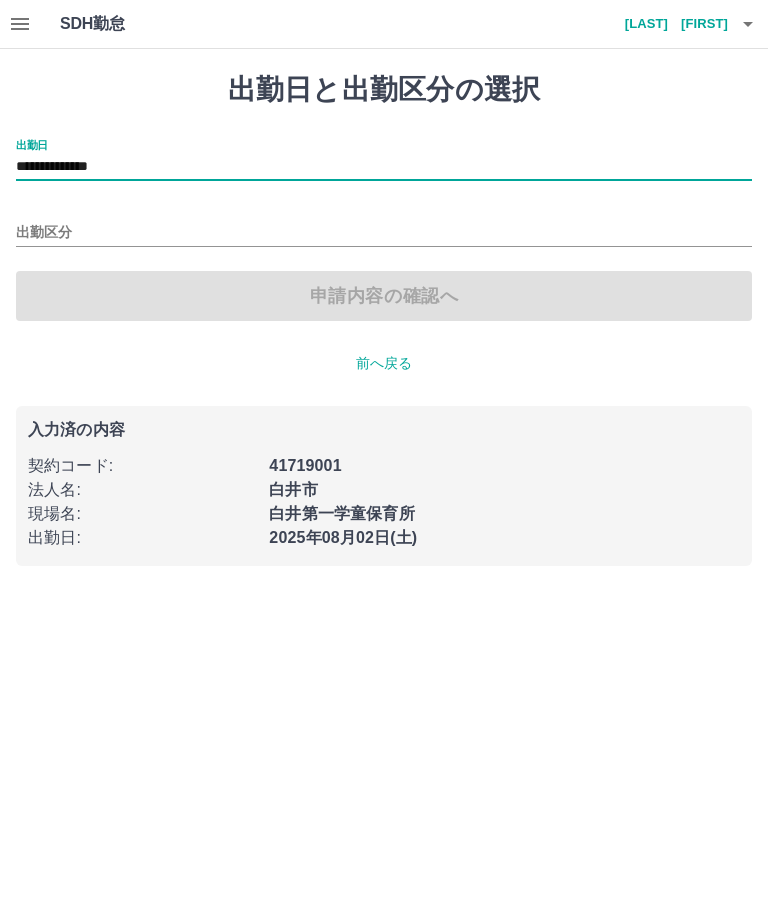 click on "出勤区分" at bounding box center (384, 233) 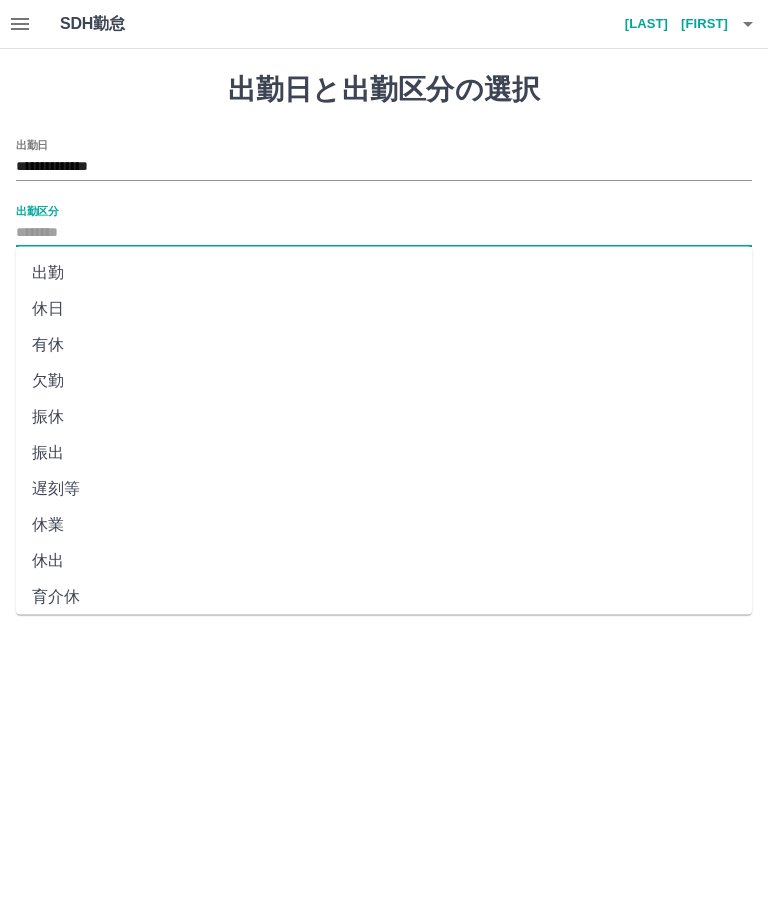 click on "休日" at bounding box center (384, 309) 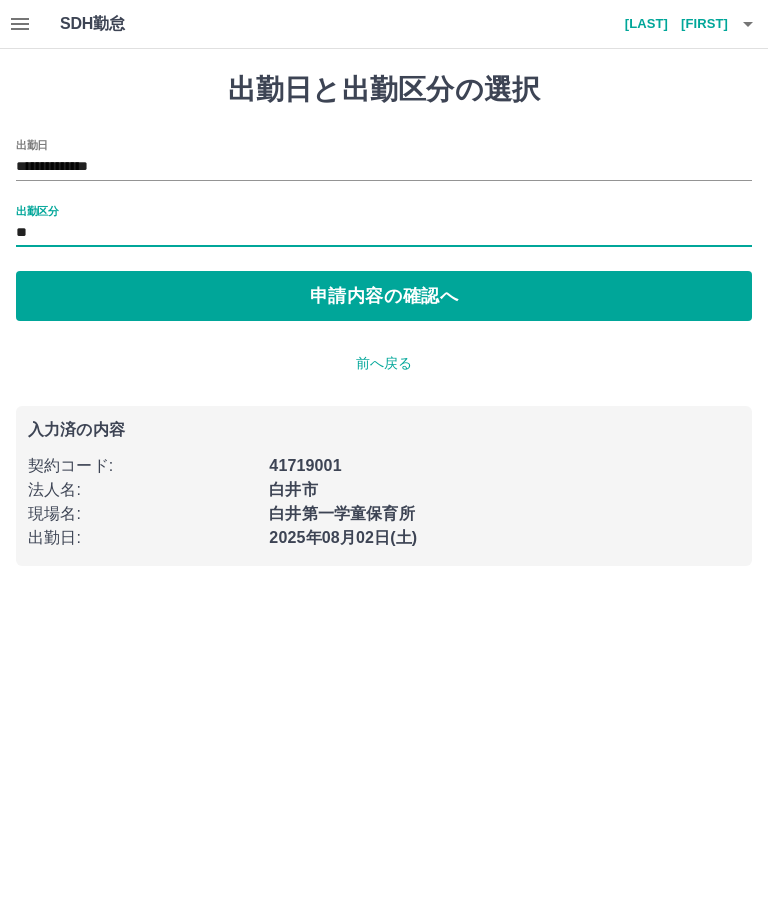 click on "申請内容の確認へ" at bounding box center (384, 296) 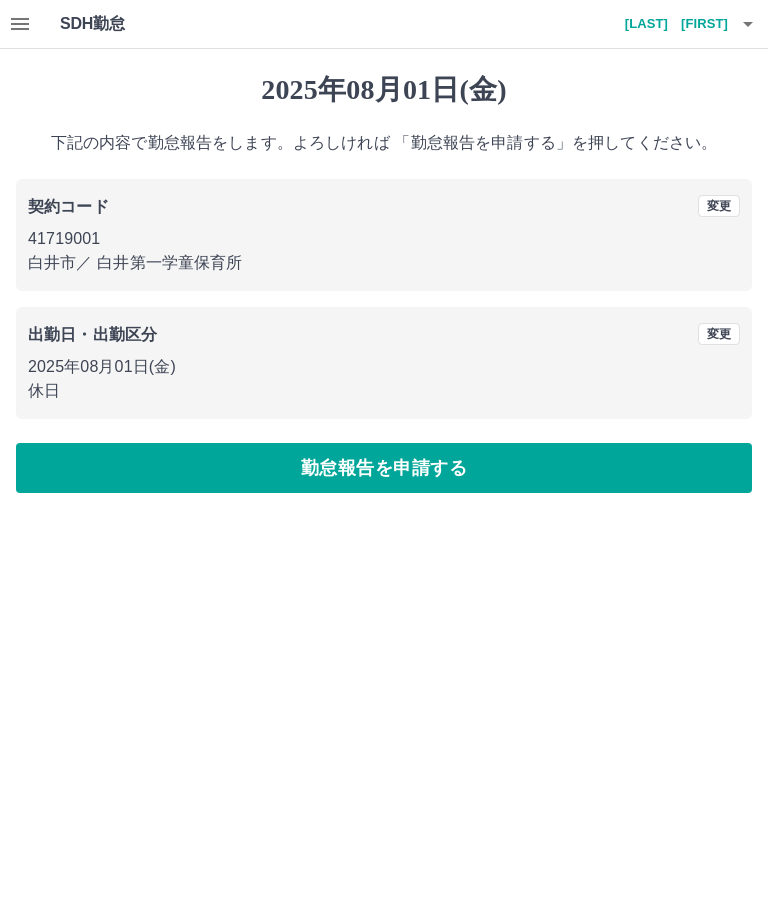 click on "勤怠報告を申請する" at bounding box center (384, 468) 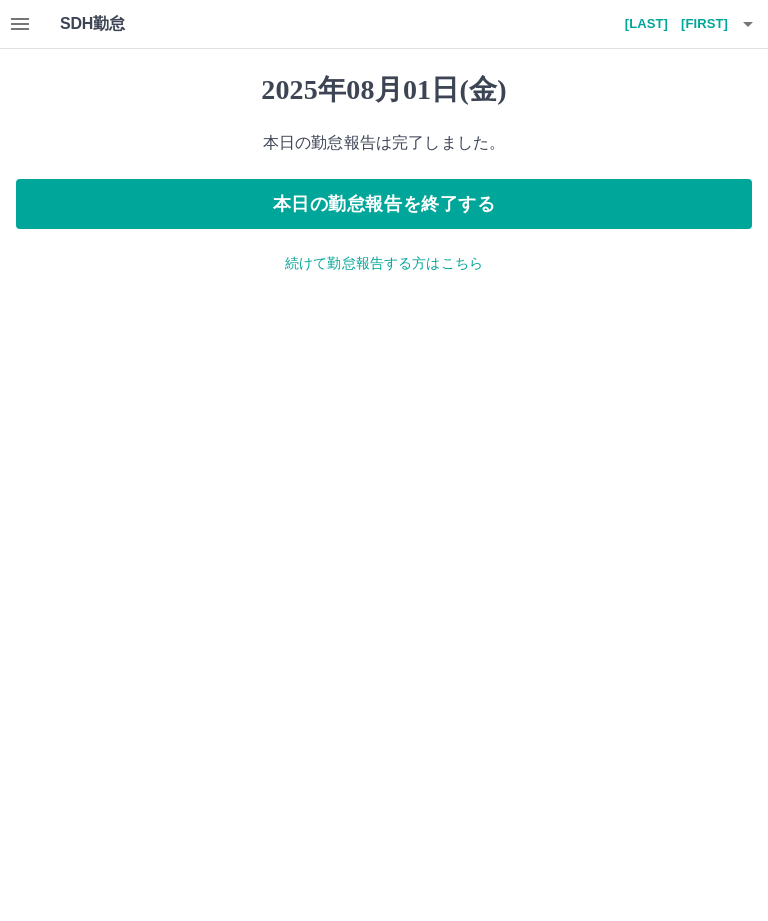 click on "続けて勤怠報告する方はこちら" at bounding box center [384, 263] 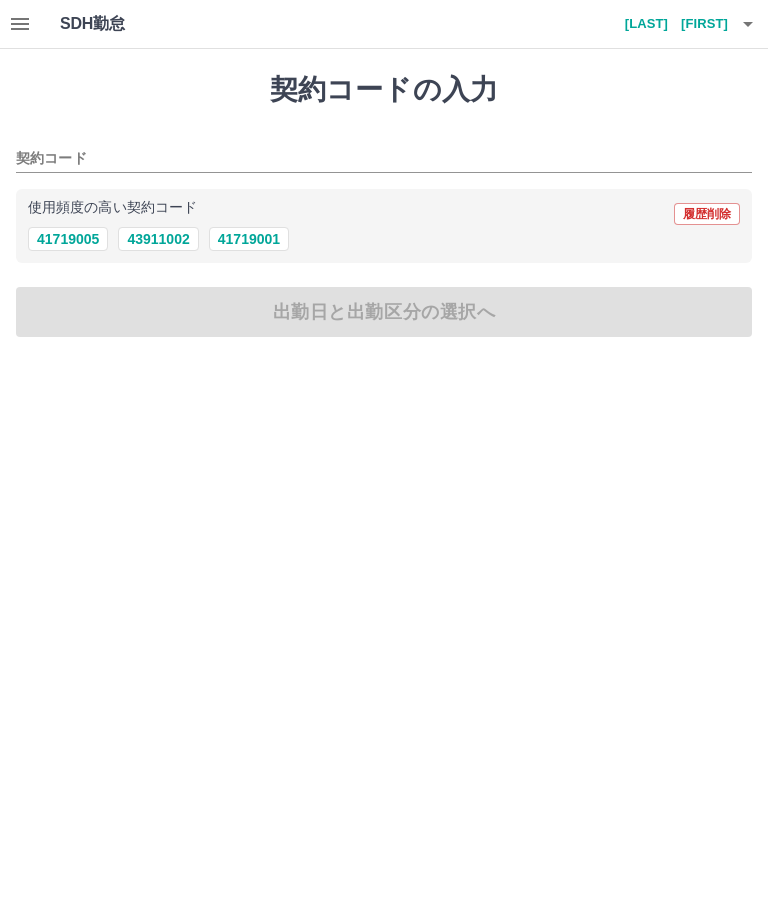 click on "41719001" at bounding box center [249, 239] 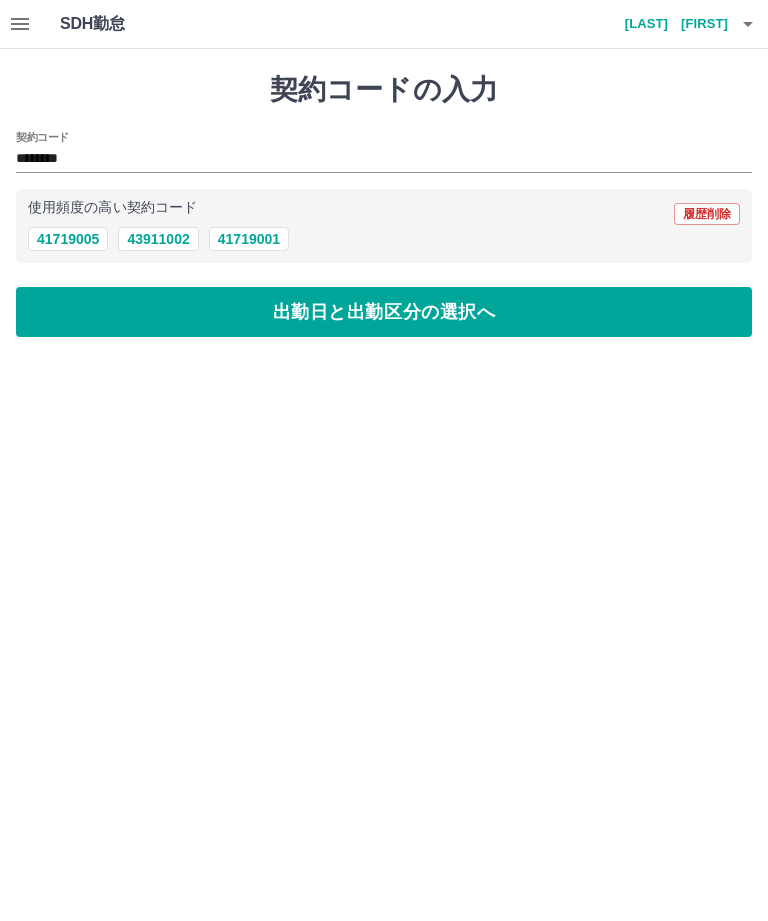 click on "出勤日と出勤区分の選択へ" at bounding box center (384, 312) 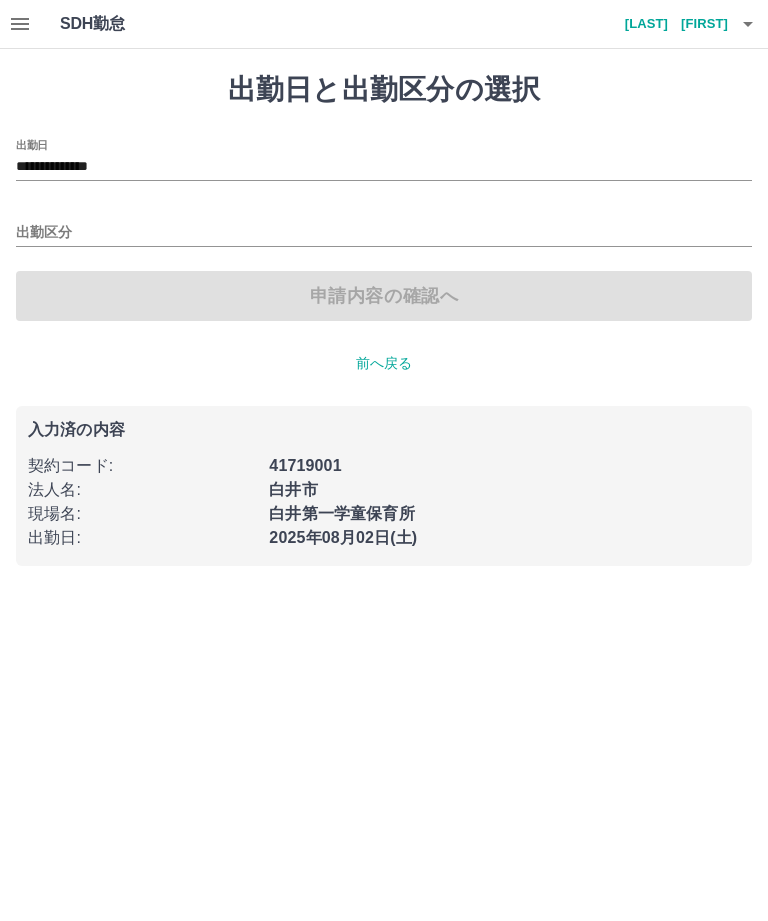 click on "**********" at bounding box center [384, 167] 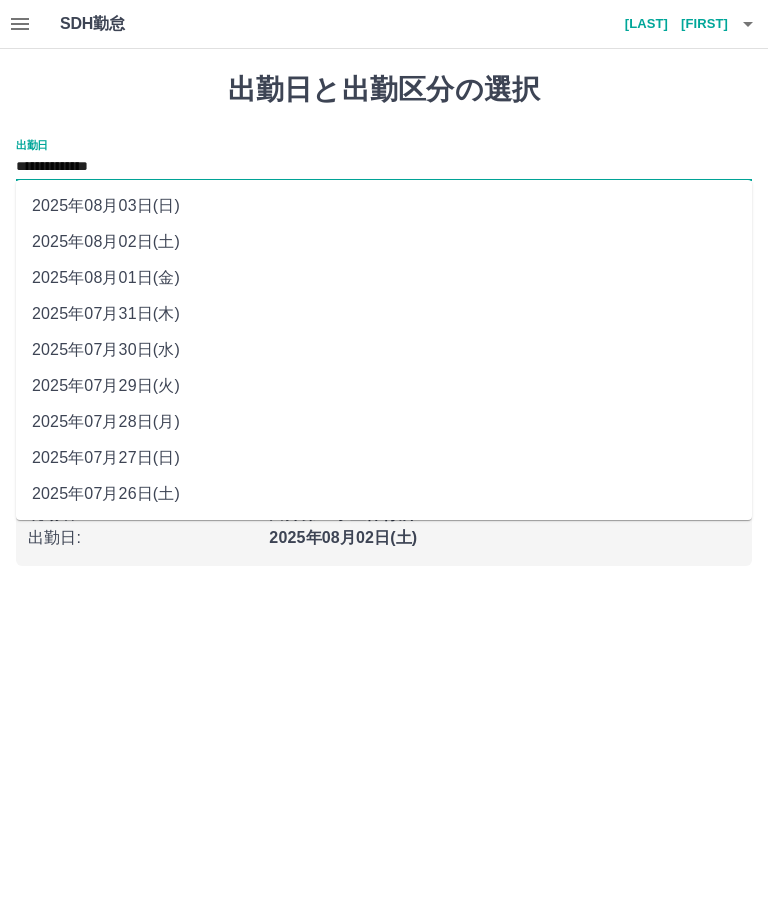 click on "2025年08月03日(日)" at bounding box center (384, 206) 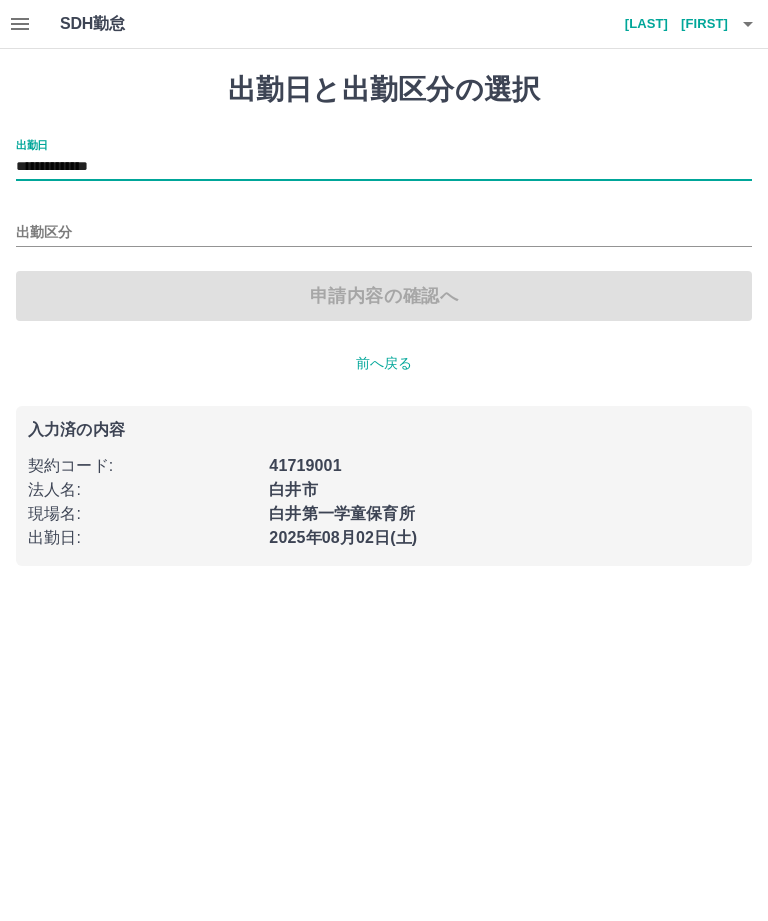 click on "出勤区分" at bounding box center [384, 233] 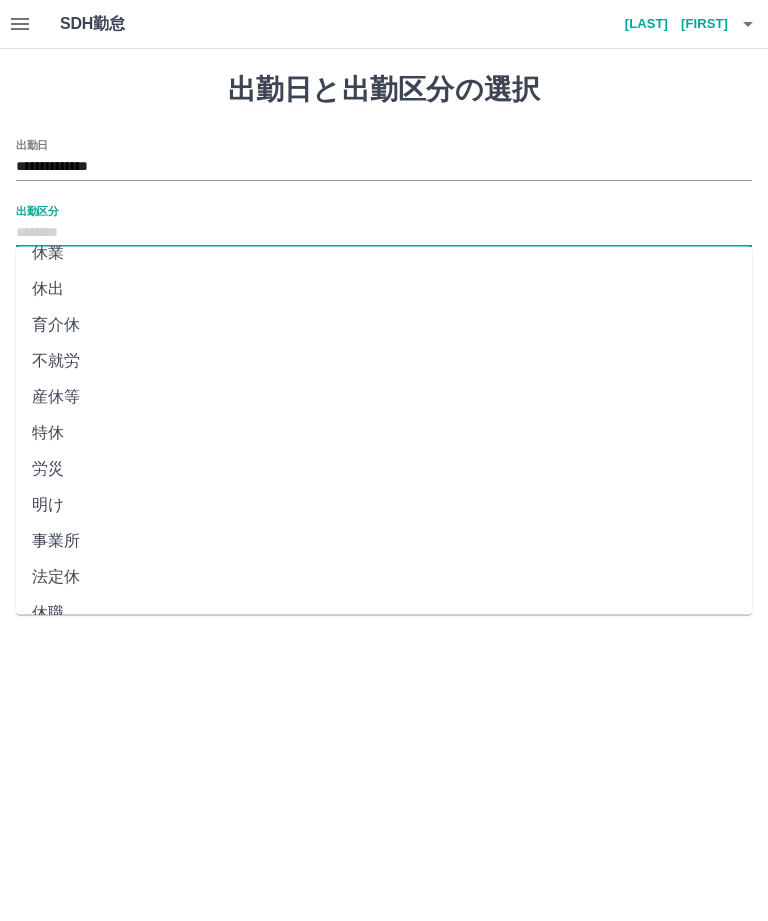 scroll, scrollTop: 270, scrollLeft: 0, axis: vertical 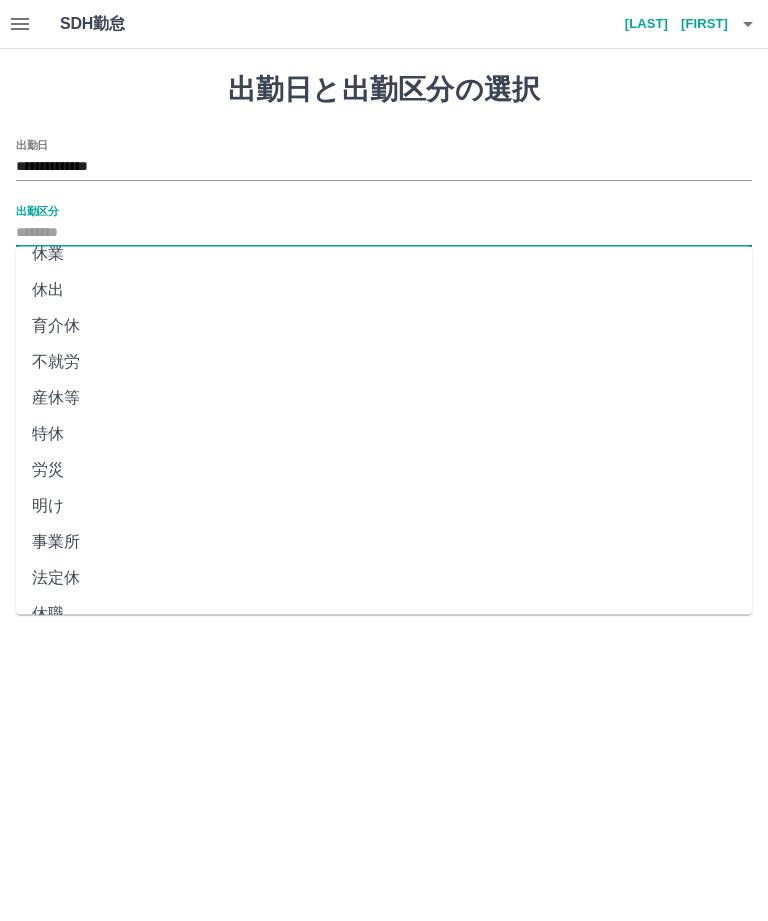 click on "法定休" at bounding box center [384, 579] 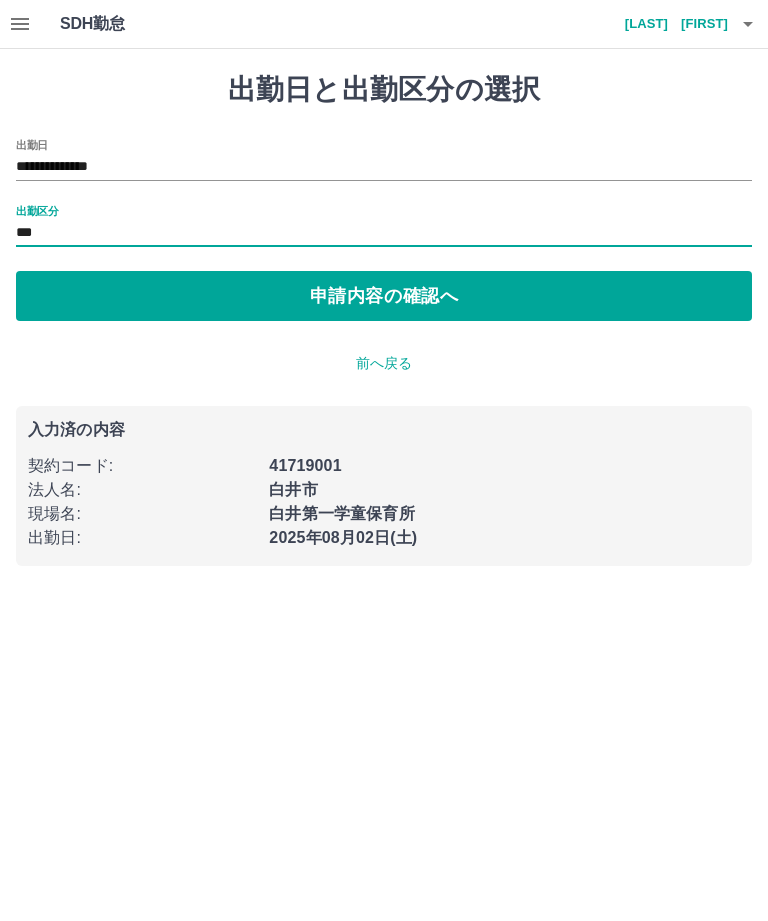 click on "申請内容の確認へ" at bounding box center [384, 296] 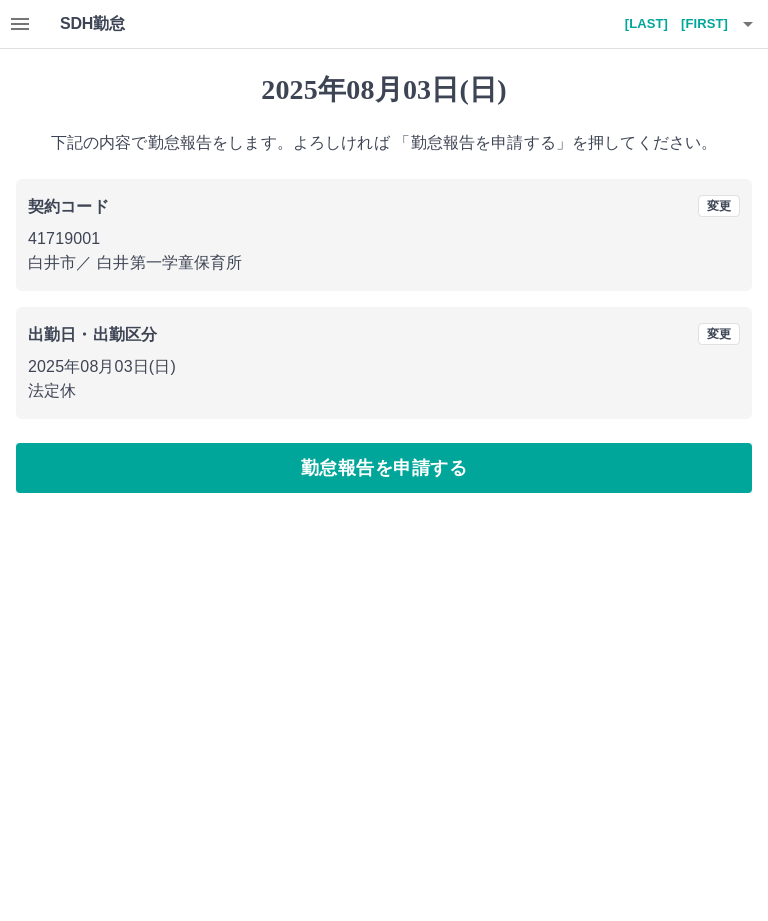 click on "勤怠報告を申請する" at bounding box center [384, 468] 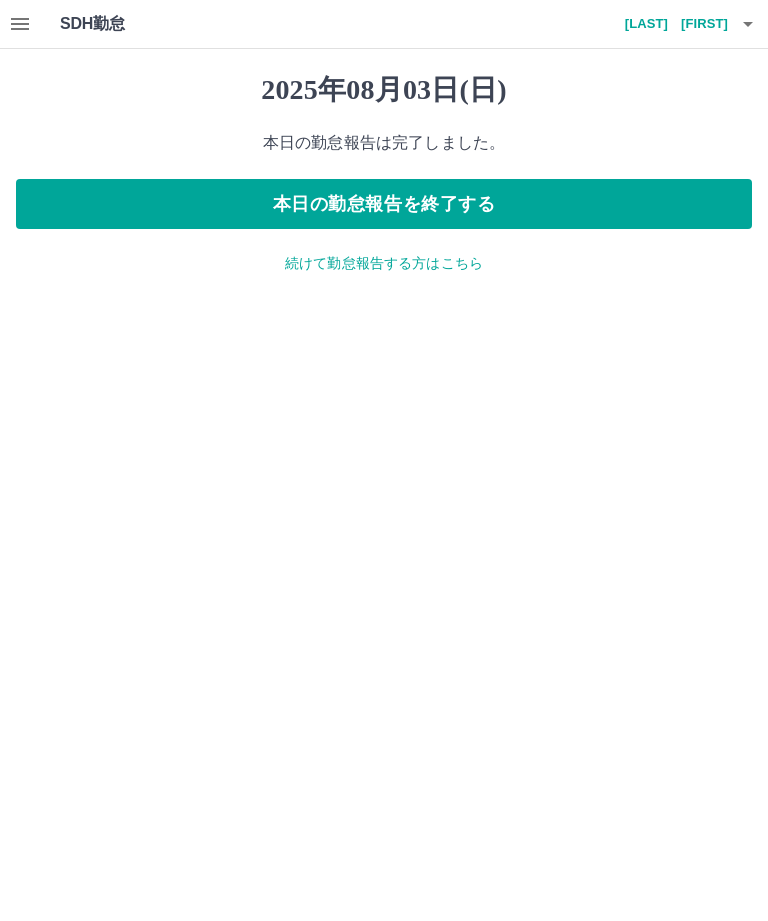 click on "本日の勤怠報告を終了する" at bounding box center [384, 204] 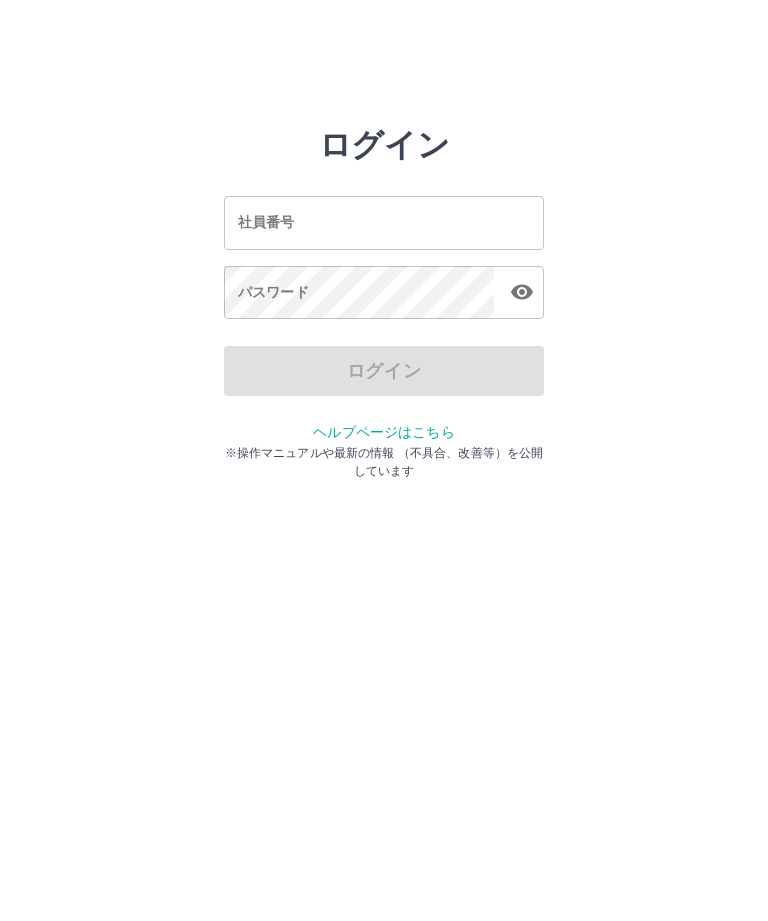 scroll, scrollTop: 0, scrollLeft: 0, axis: both 